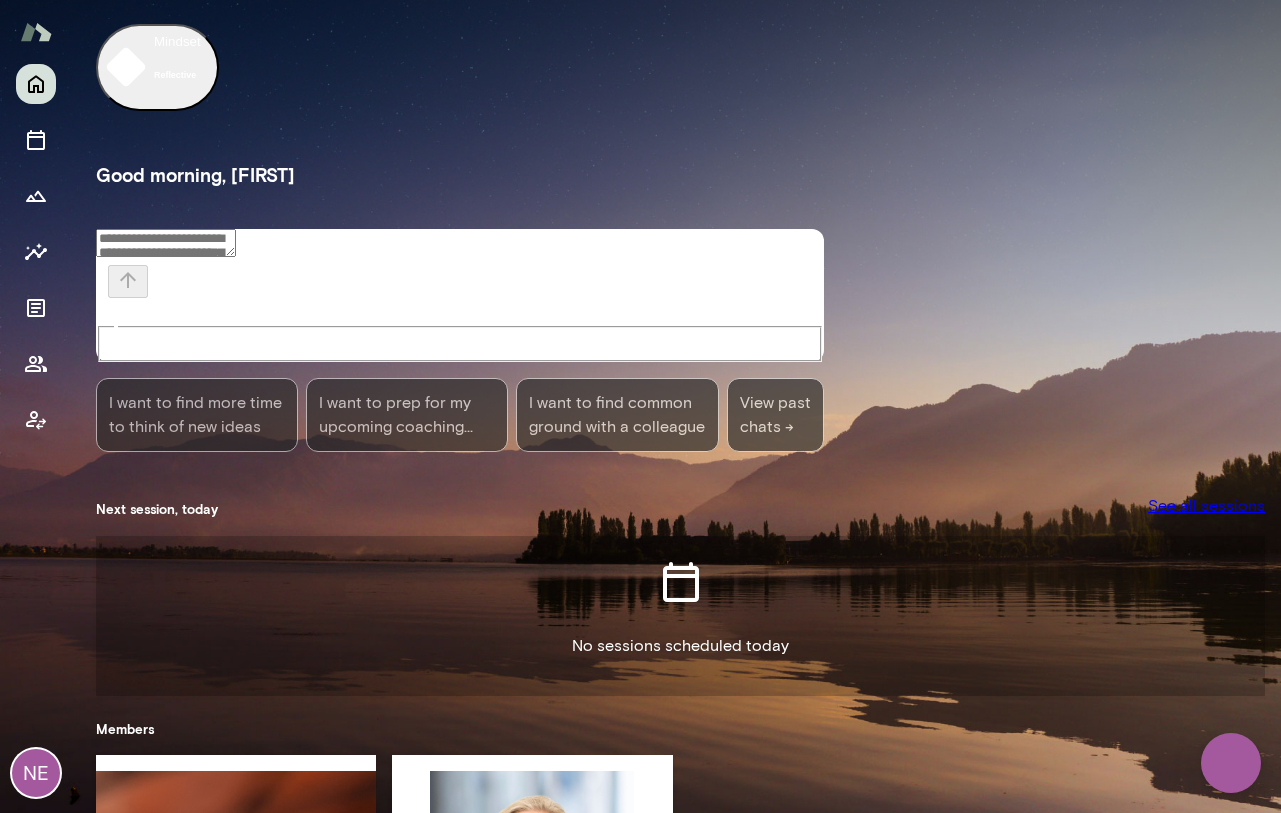 scroll, scrollTop: 0, scrollLeft: 0, axis: both 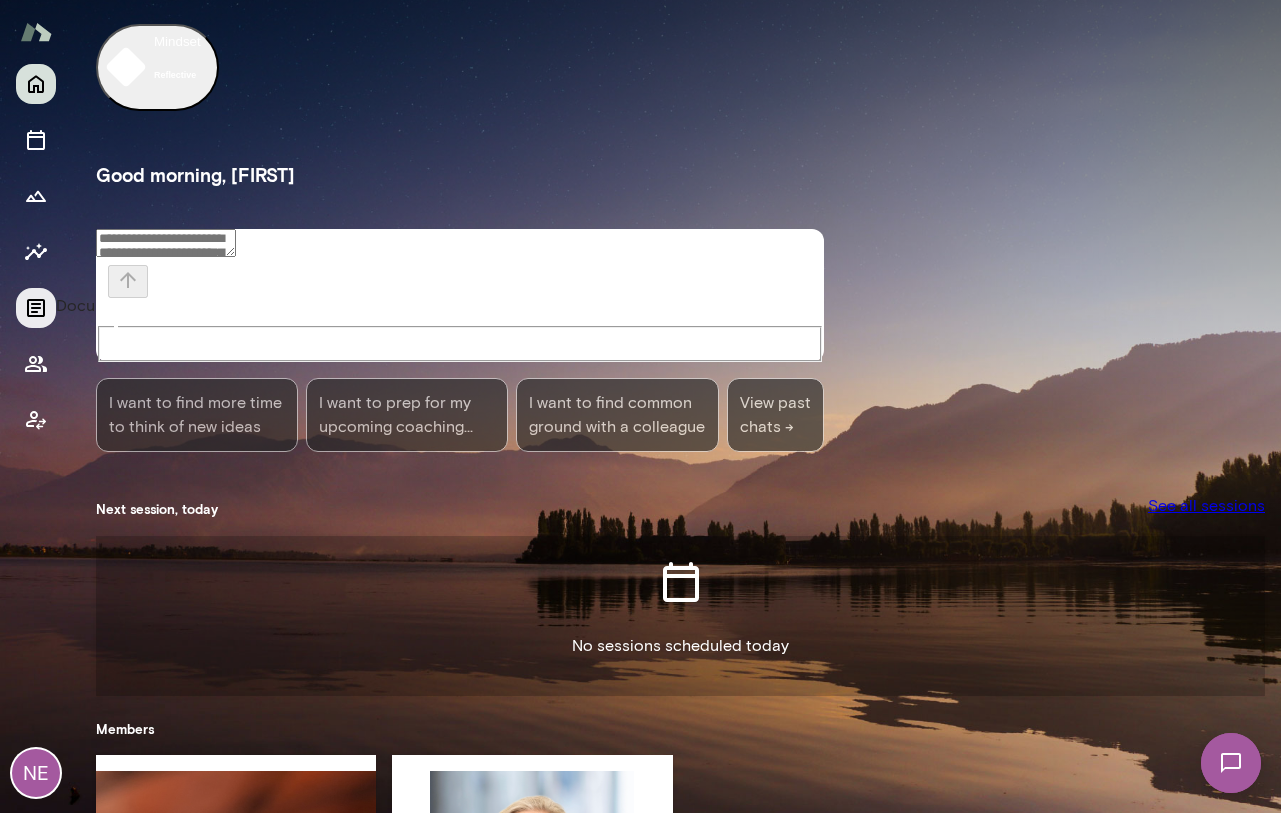 click at bounding box center [36, 308] 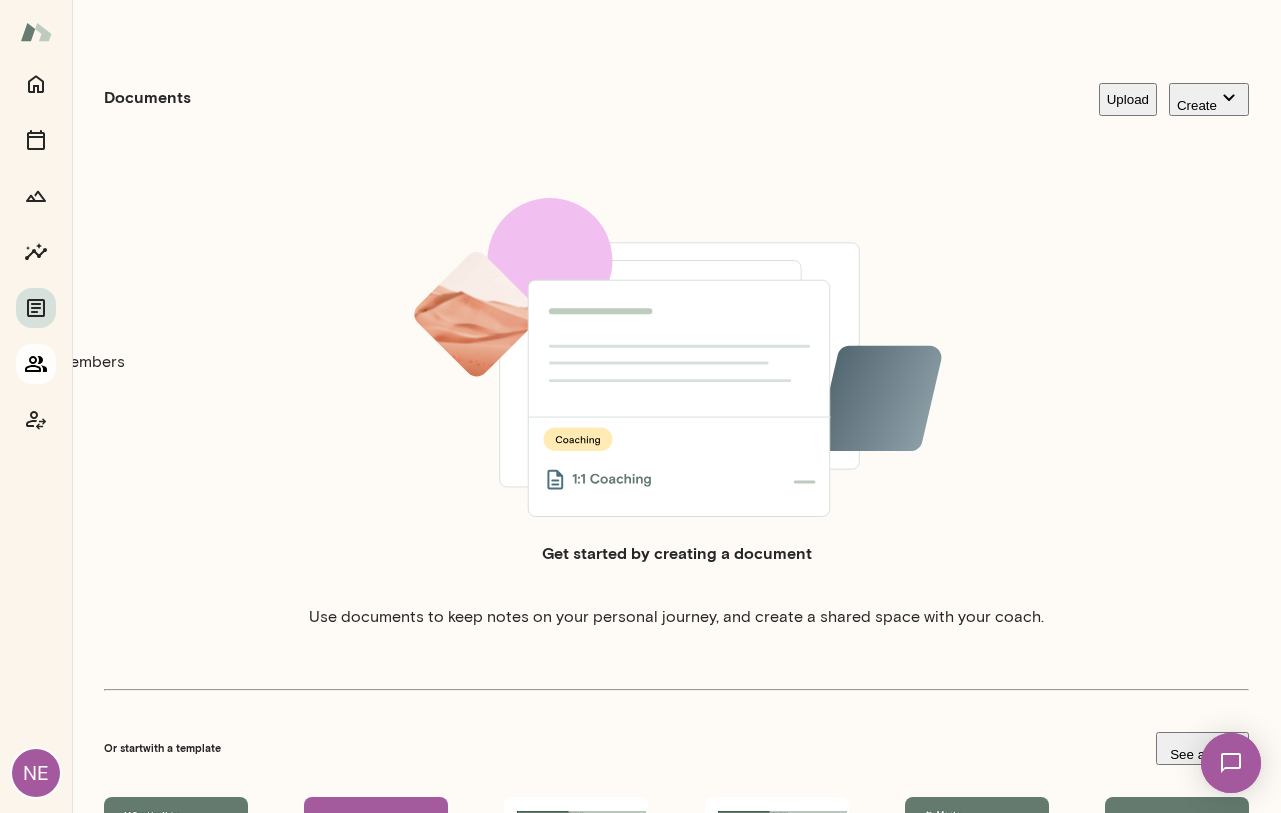 click at bounding box center [36, 364] 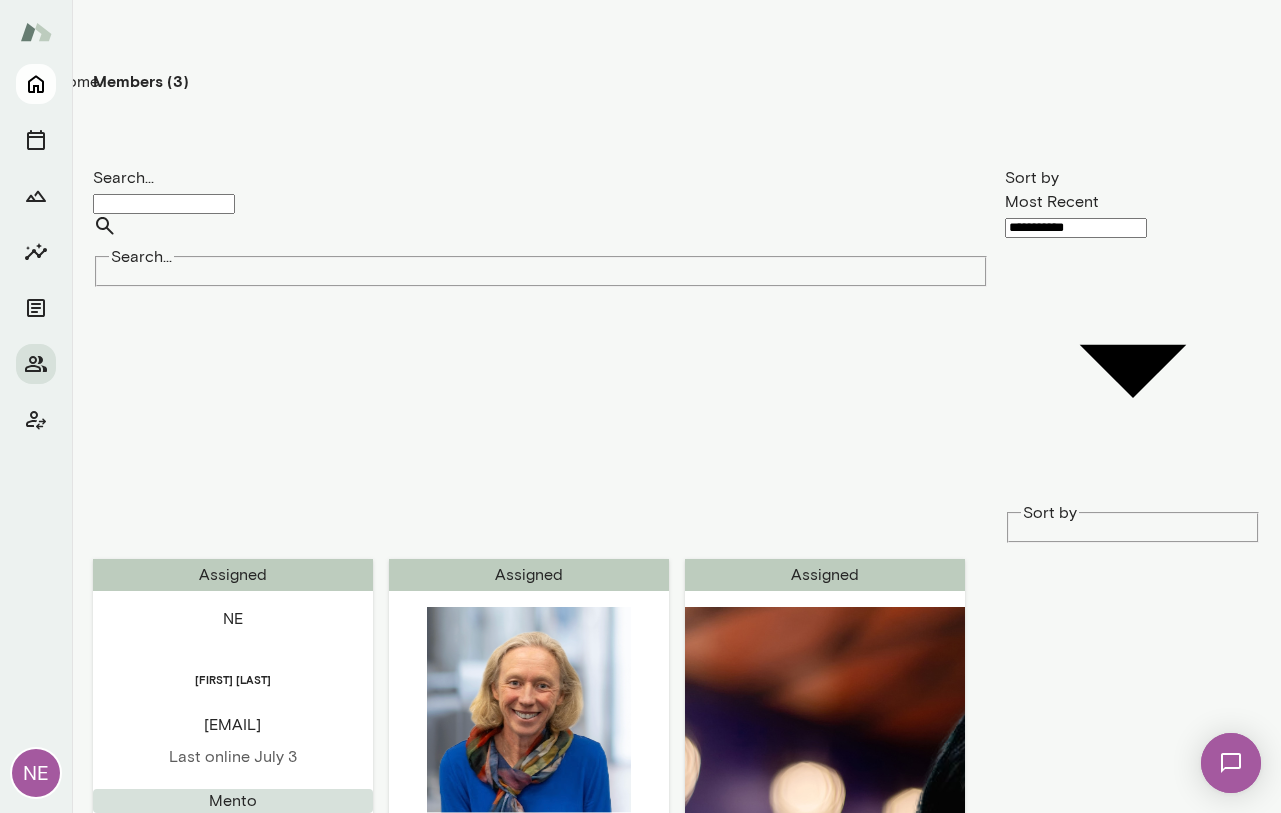 click at bounding box center (36, 84) 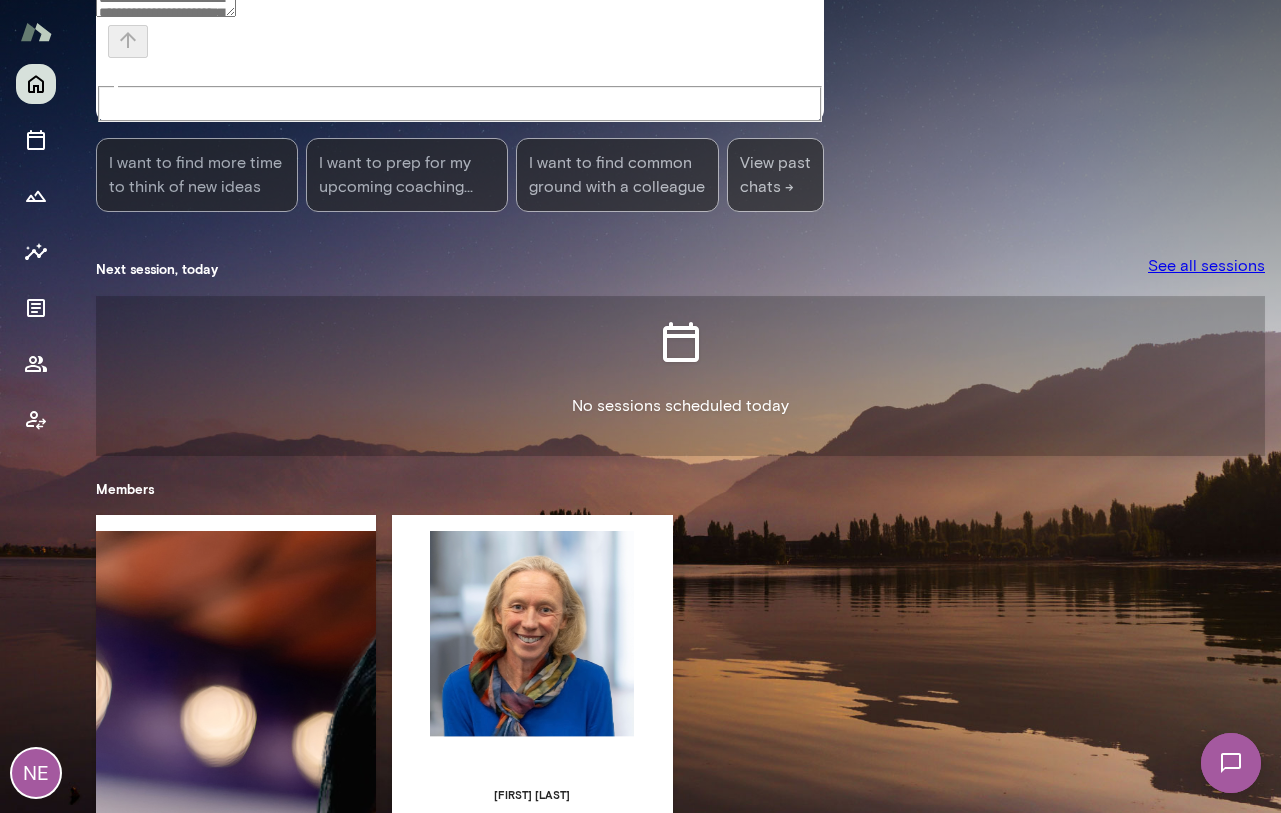 scroll, scrollTop: 0, scrollLeft: 0, axis: both 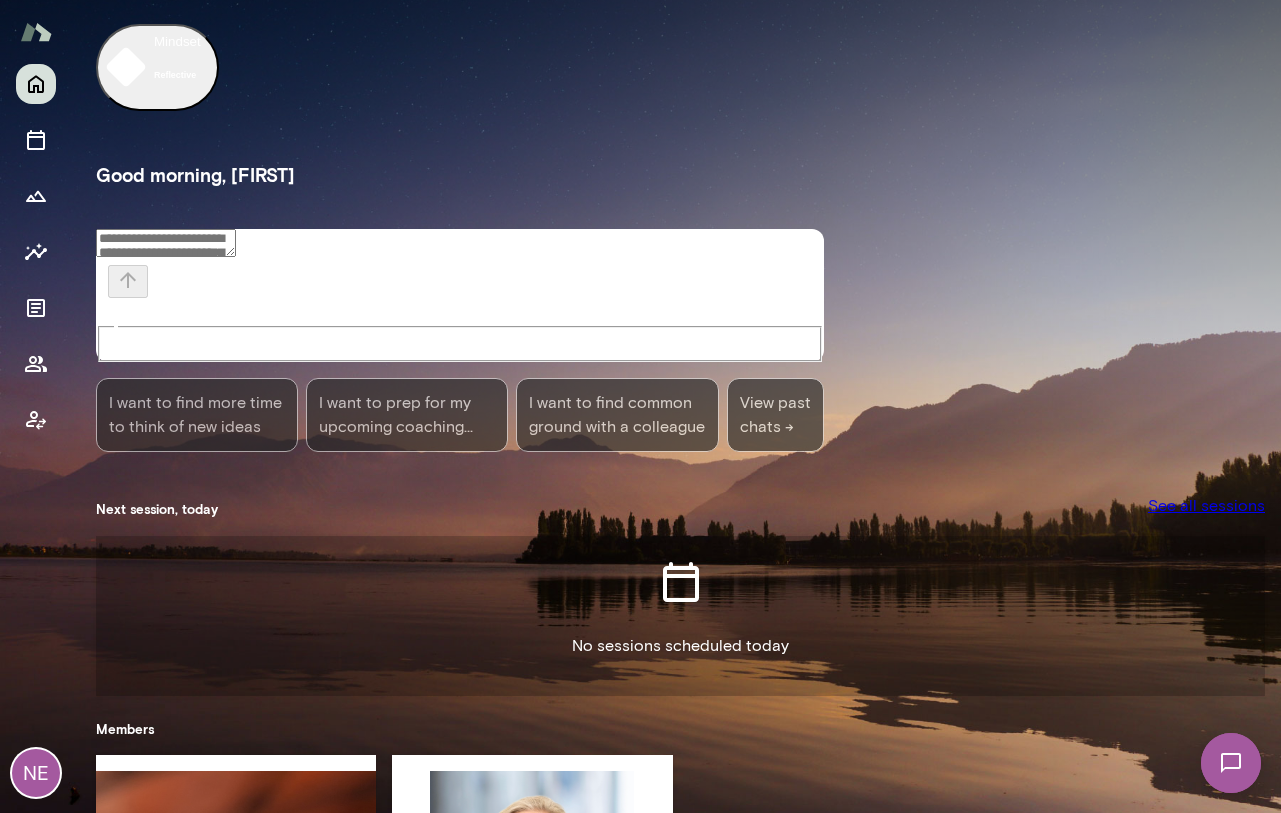 click at bounding box center [166, 243] 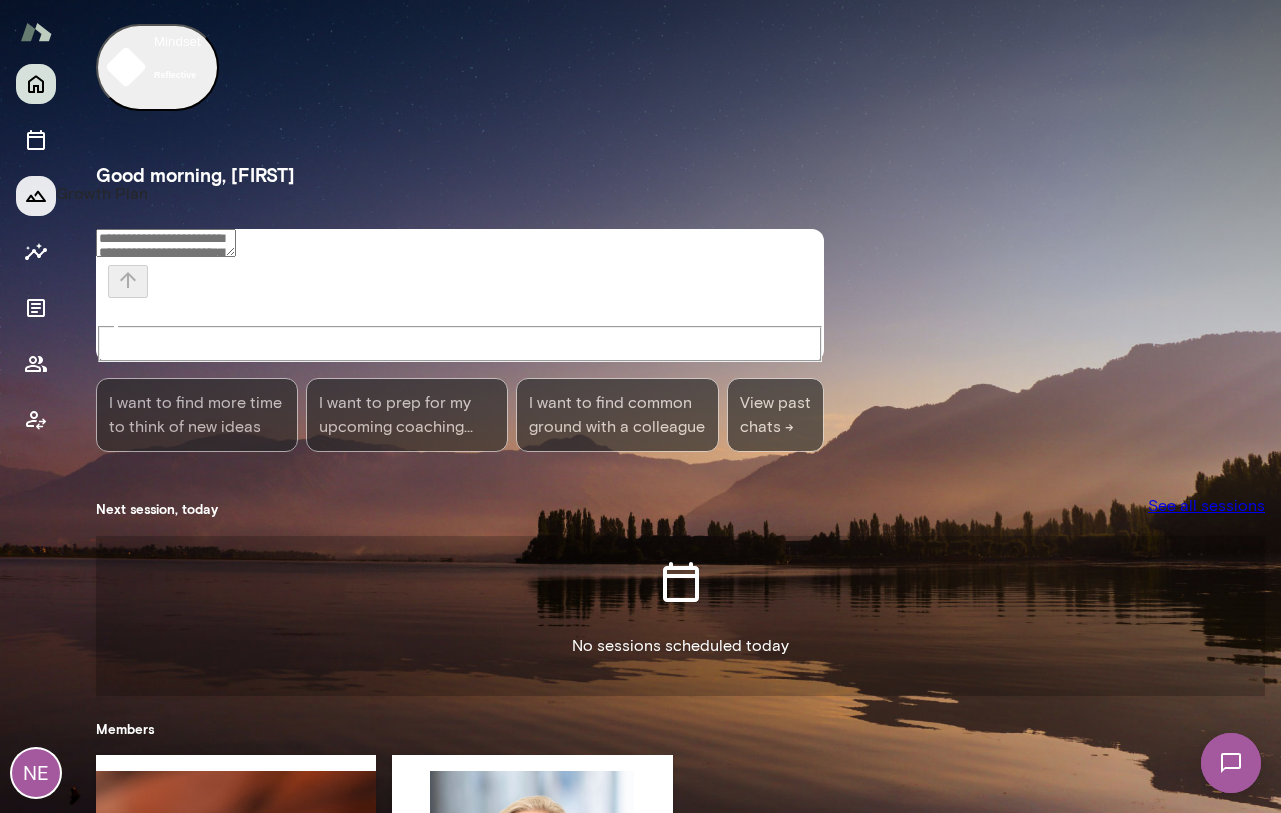click at bounding box center [36, 196] 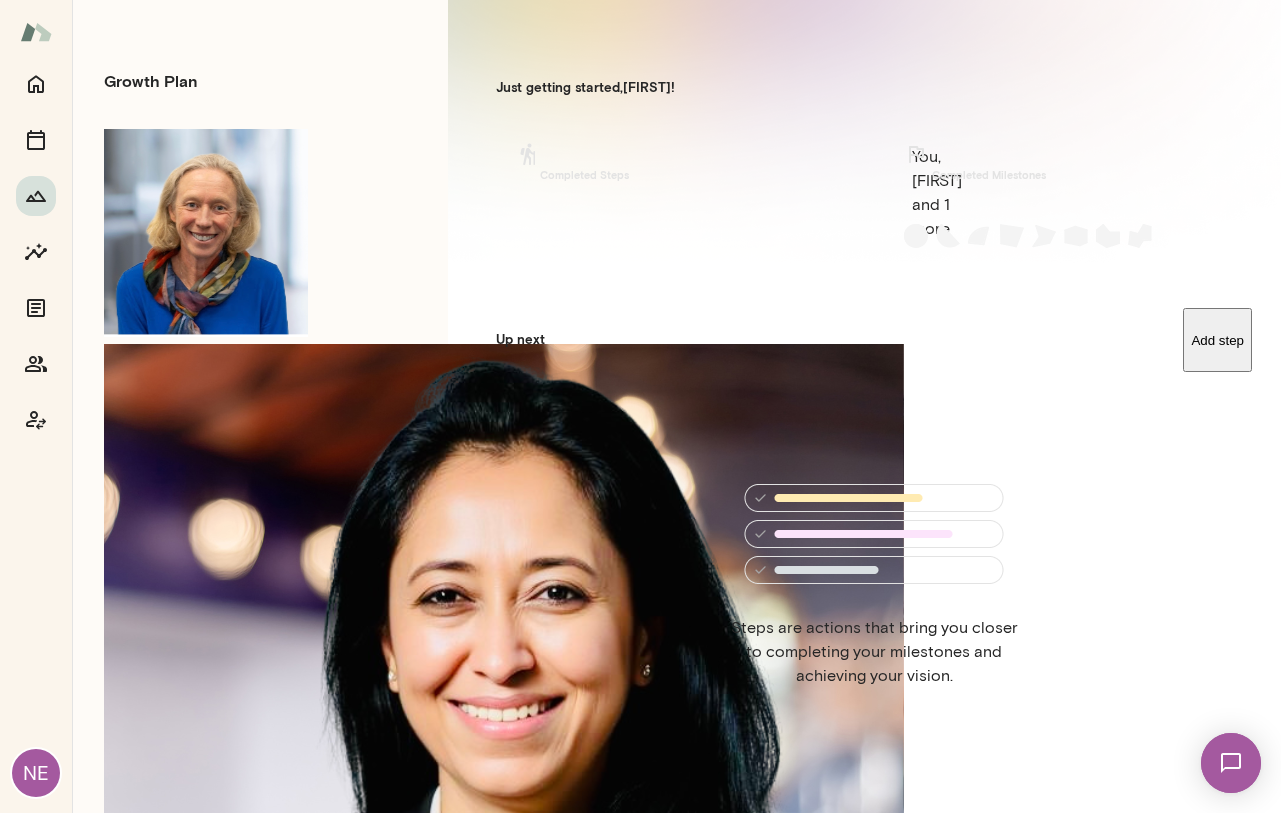 scroll, scrollTop: 16, scrollLeft: 0, axis: vertical 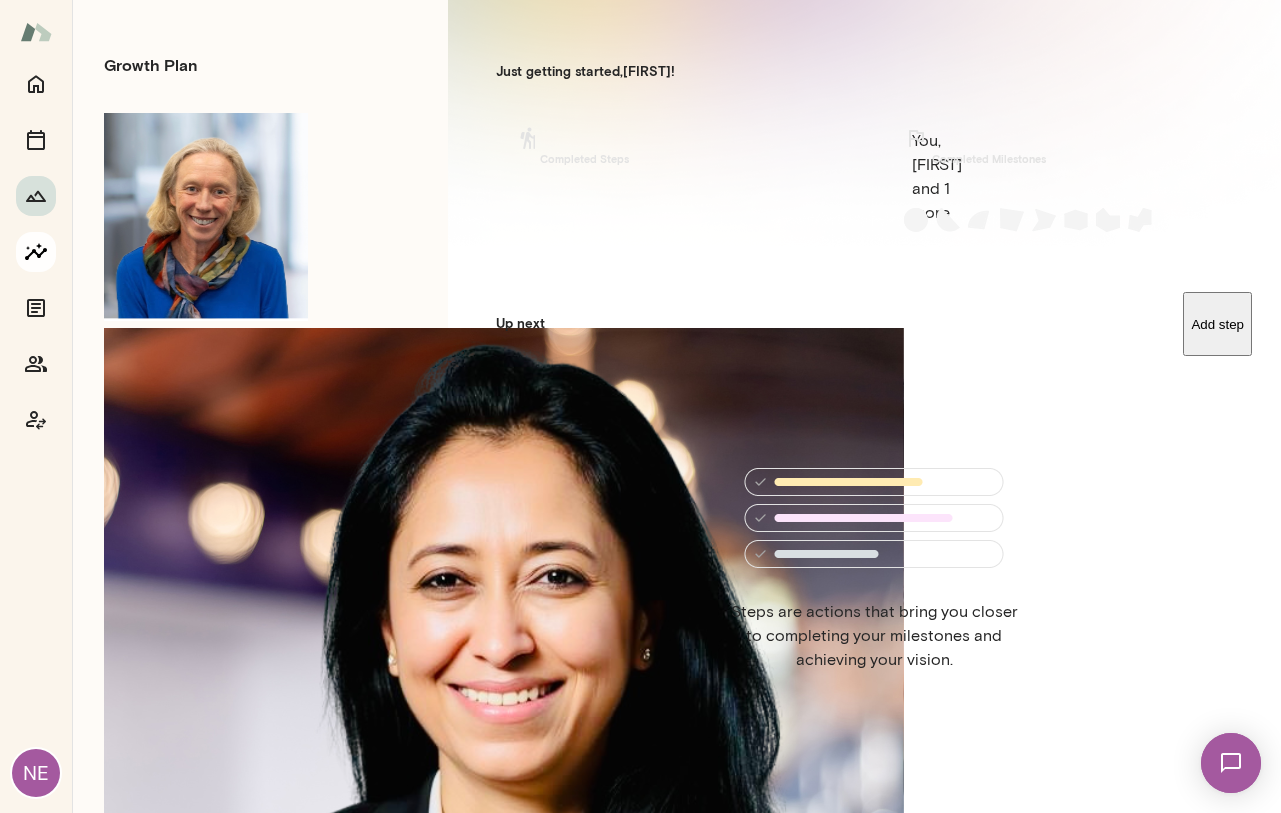 click at bounding box center (36, 252) 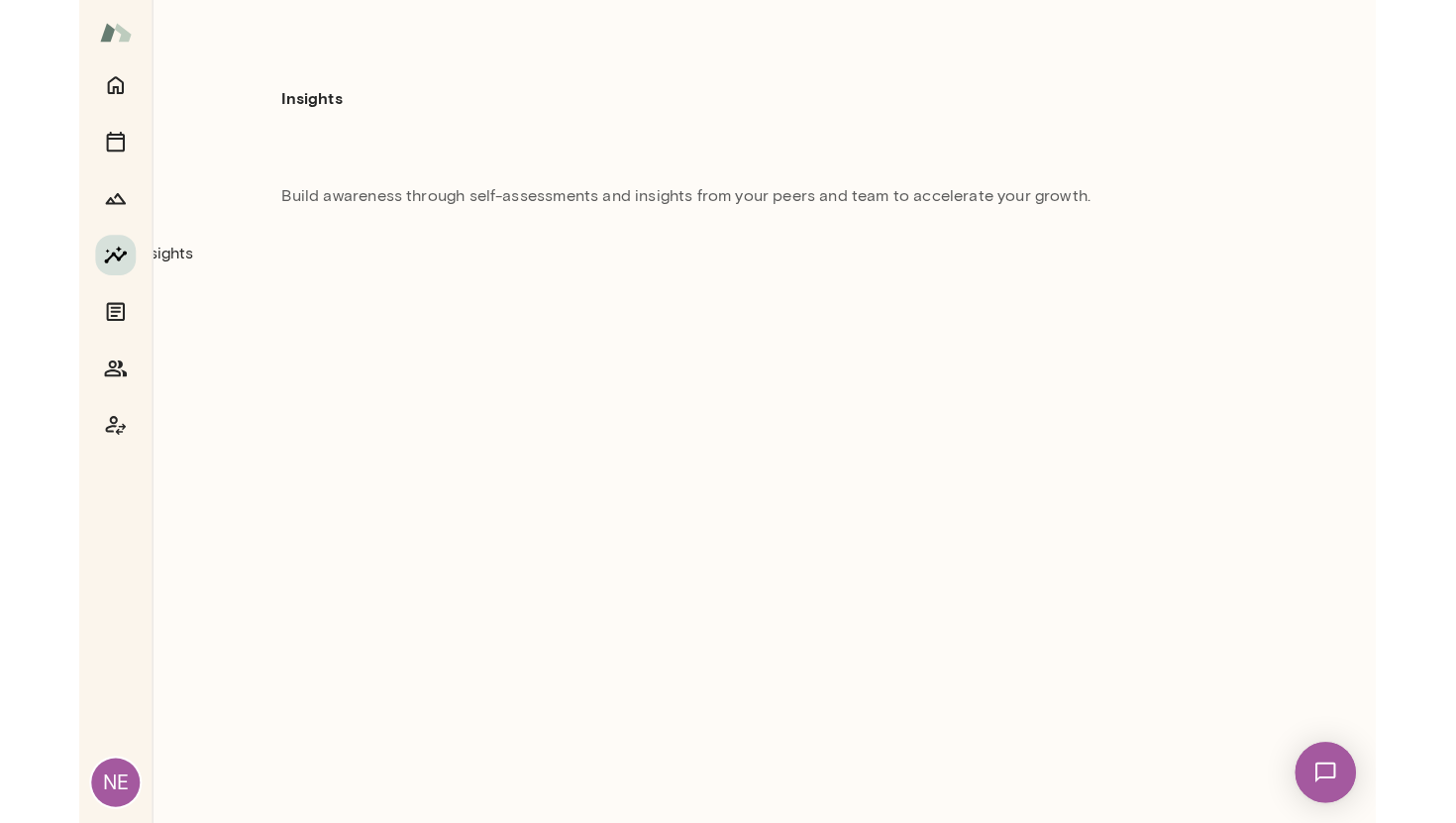 scroll, scrollTop: 0, scrollLeft: 0, axis: both 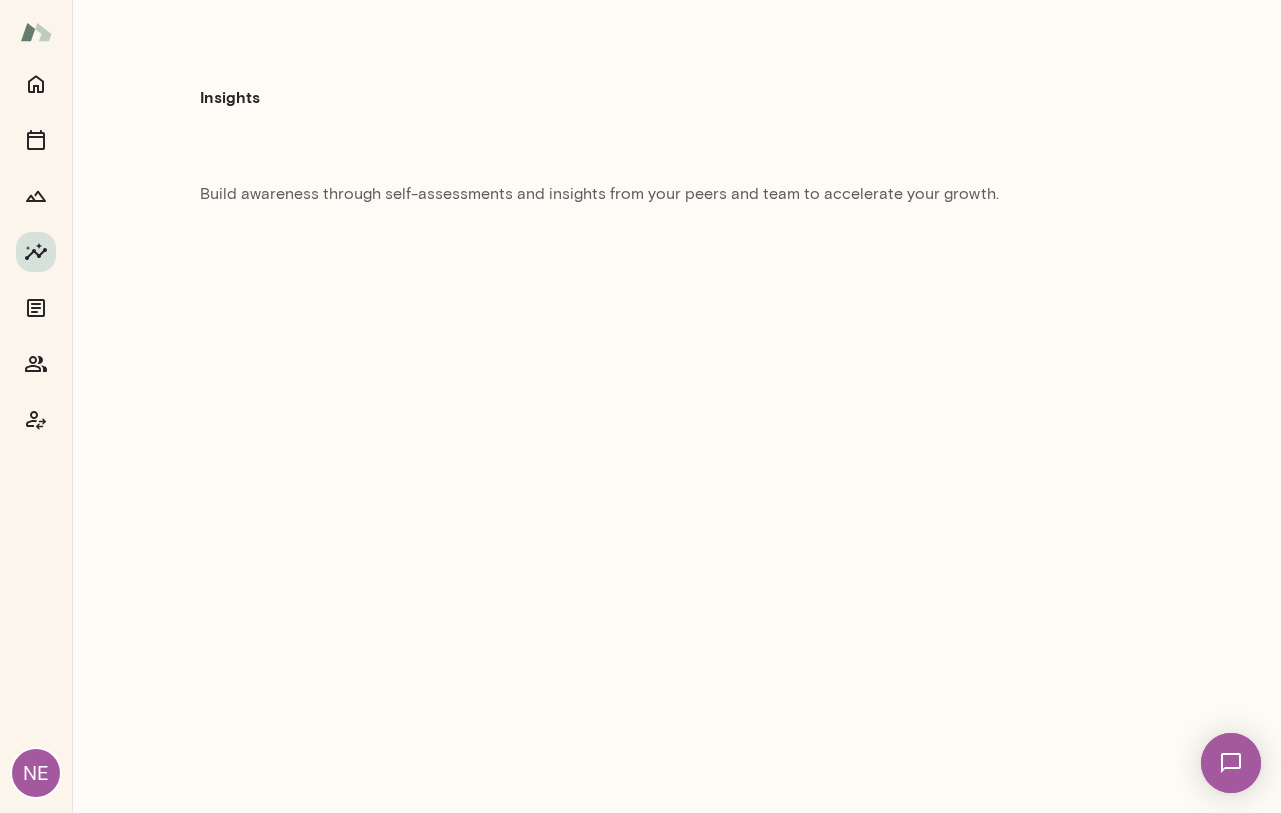 click at bounding box center [36, 252] 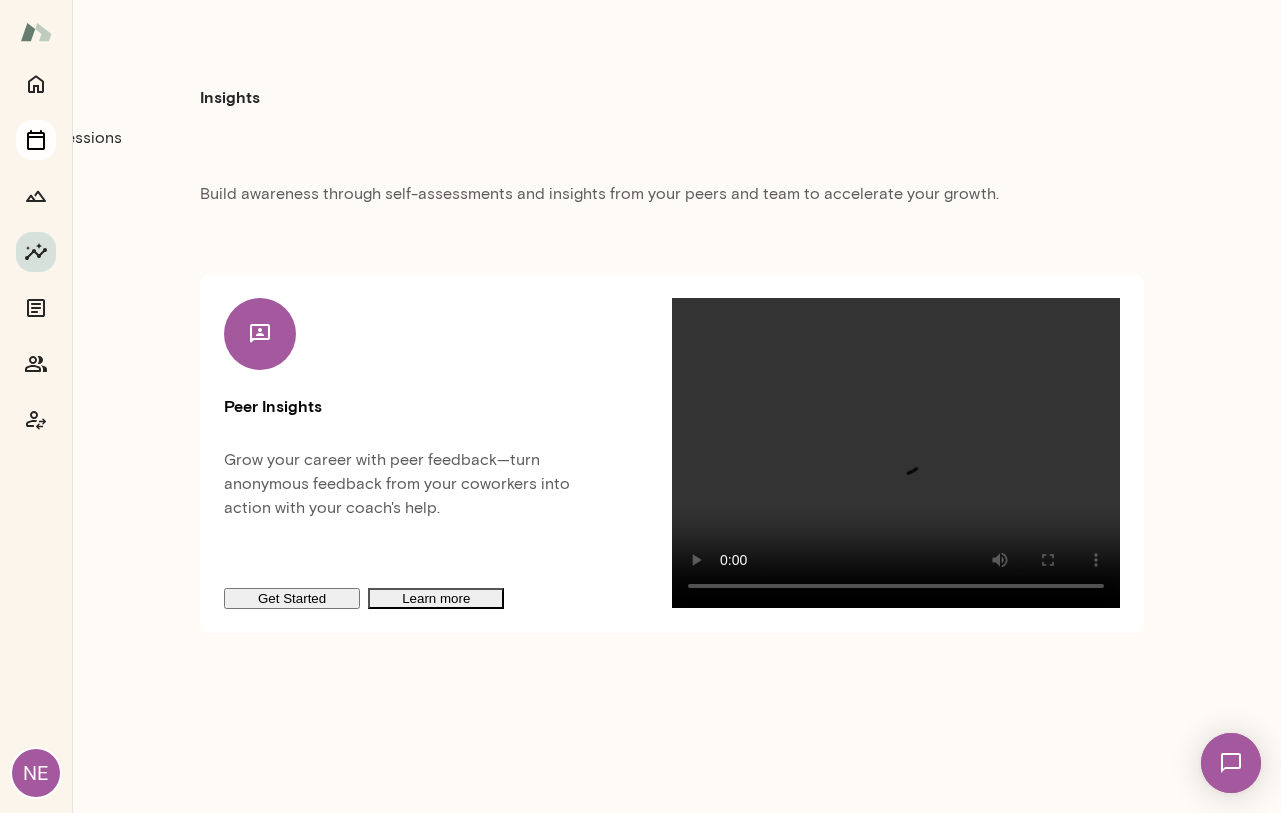 click at bounding box center (36, 140) 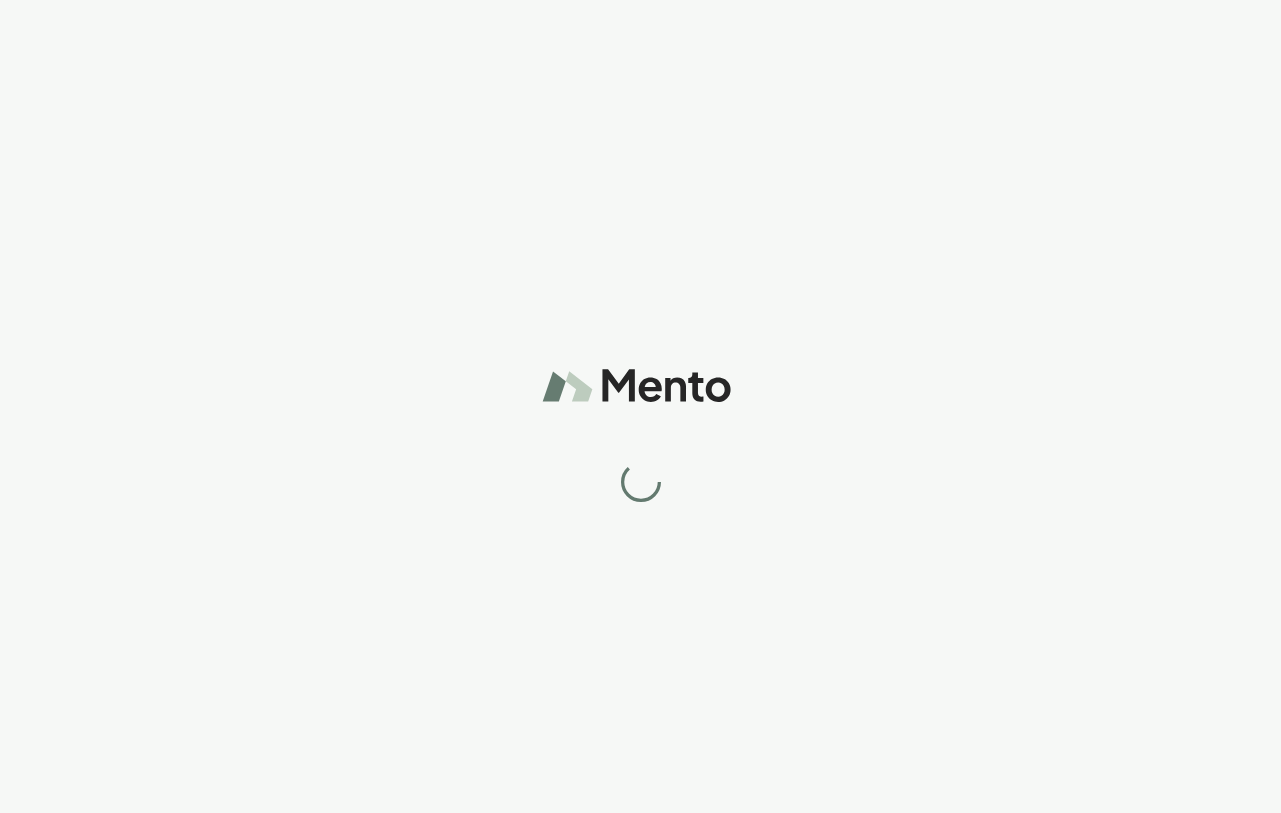 scroll, scrollTop: 0, scrollLeft: 0, axis: both 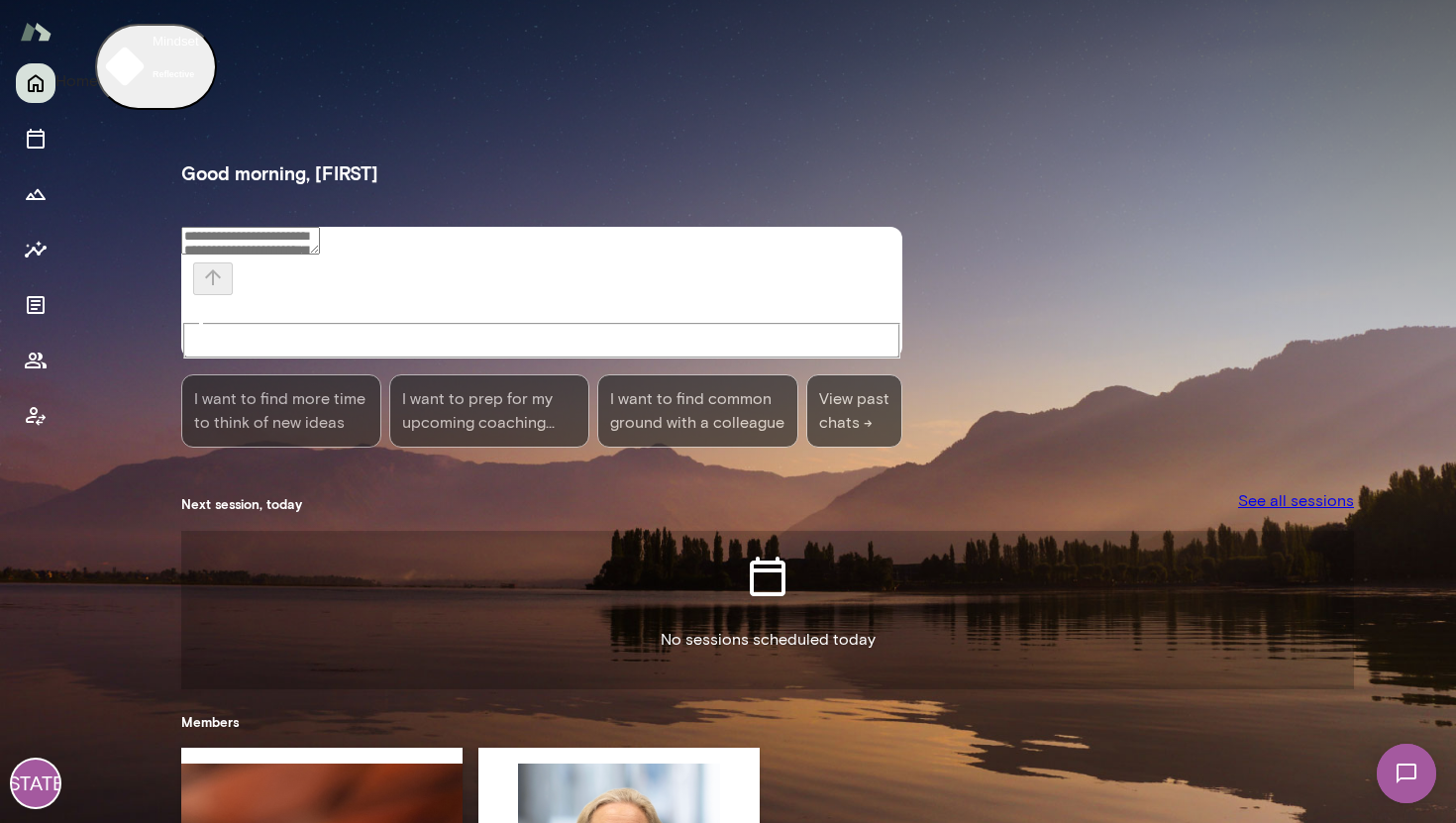 click at bounding box center (36, 83) 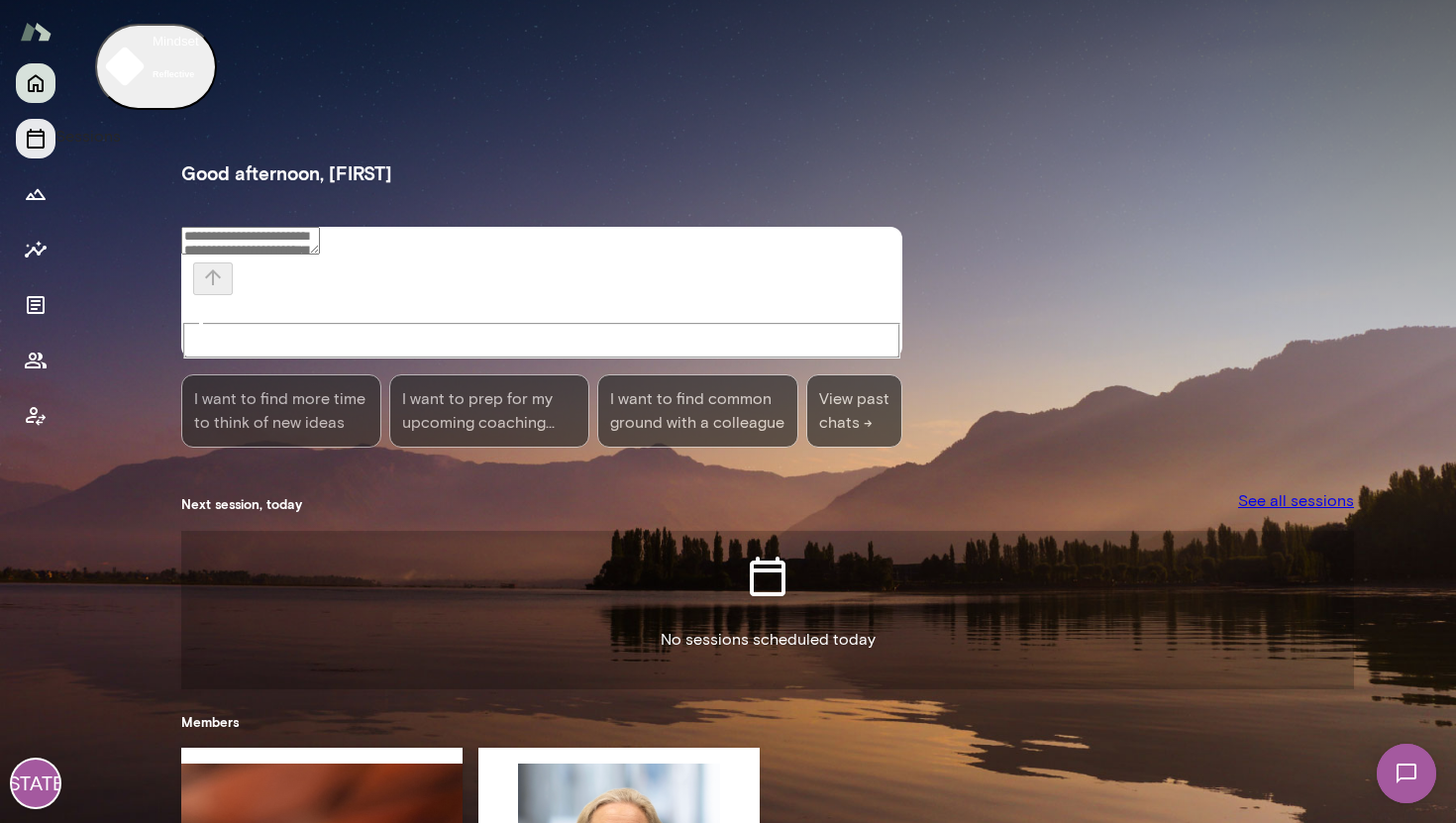 click at bounding box center (36, 139) 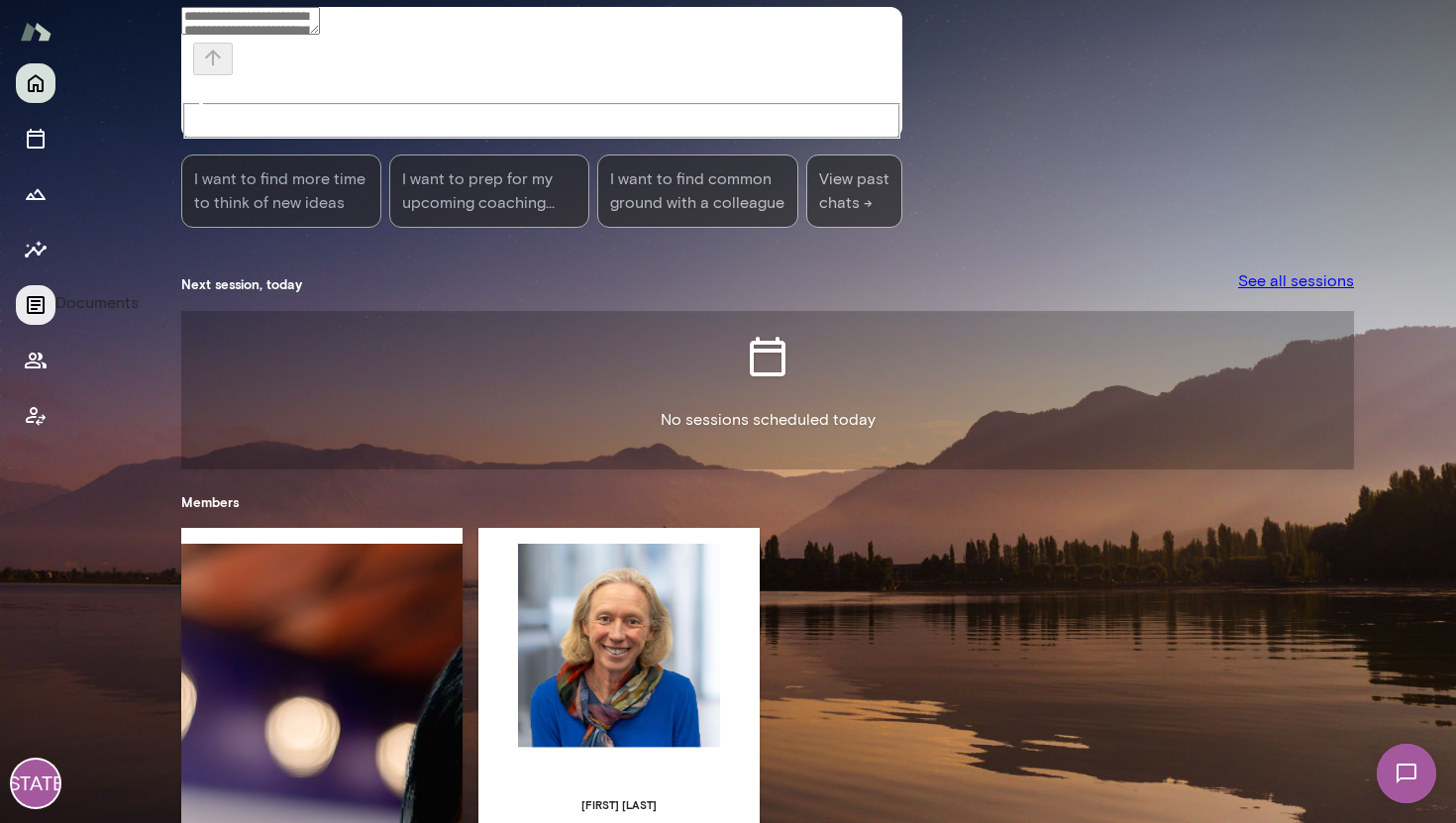 click at bounding box center [36, 305] 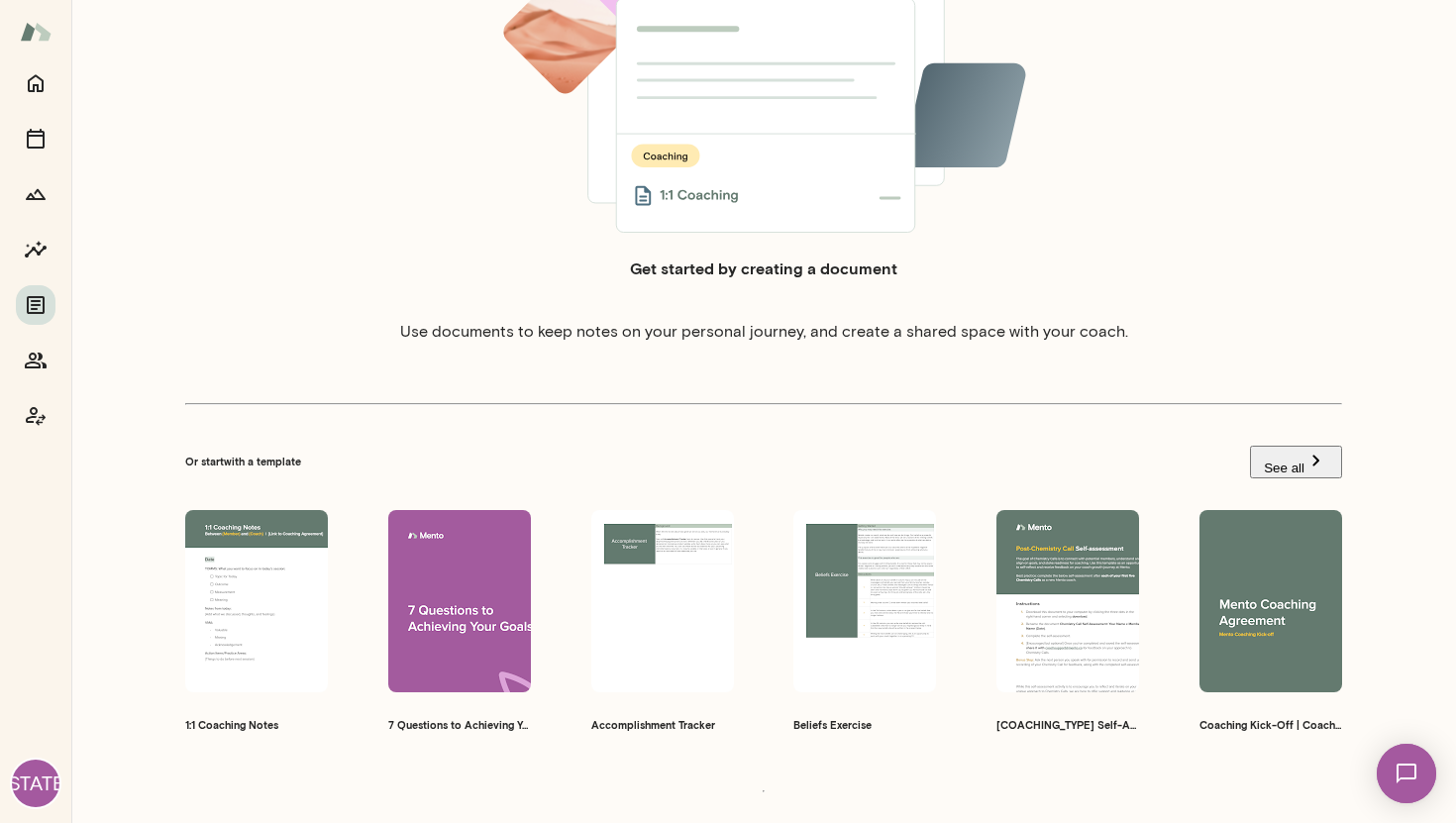 scroll, scrollTop: 308, scrollLeft: 0, axis: vertical 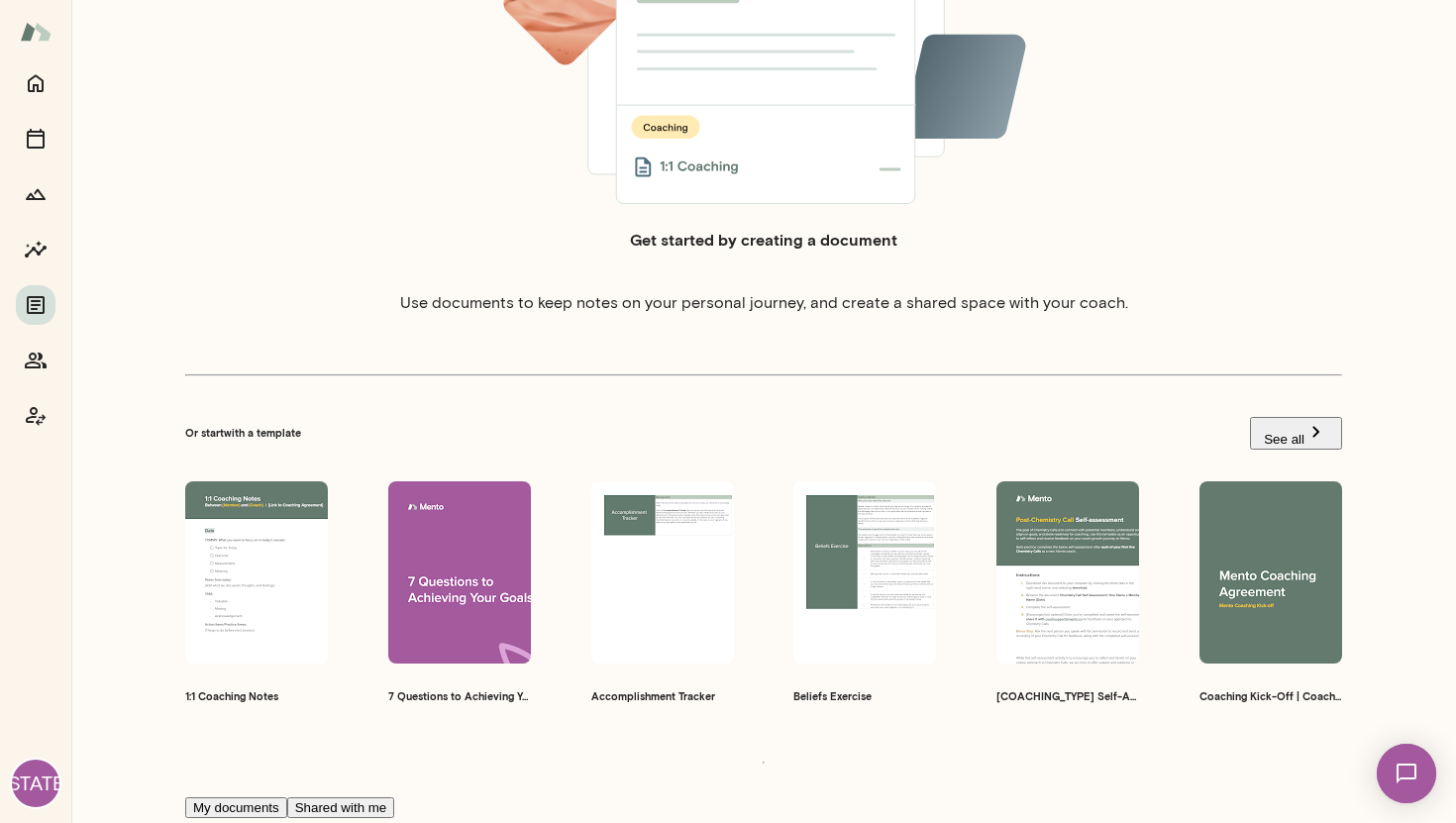 click on "Use template Preview" at bounding box center (257, 572) 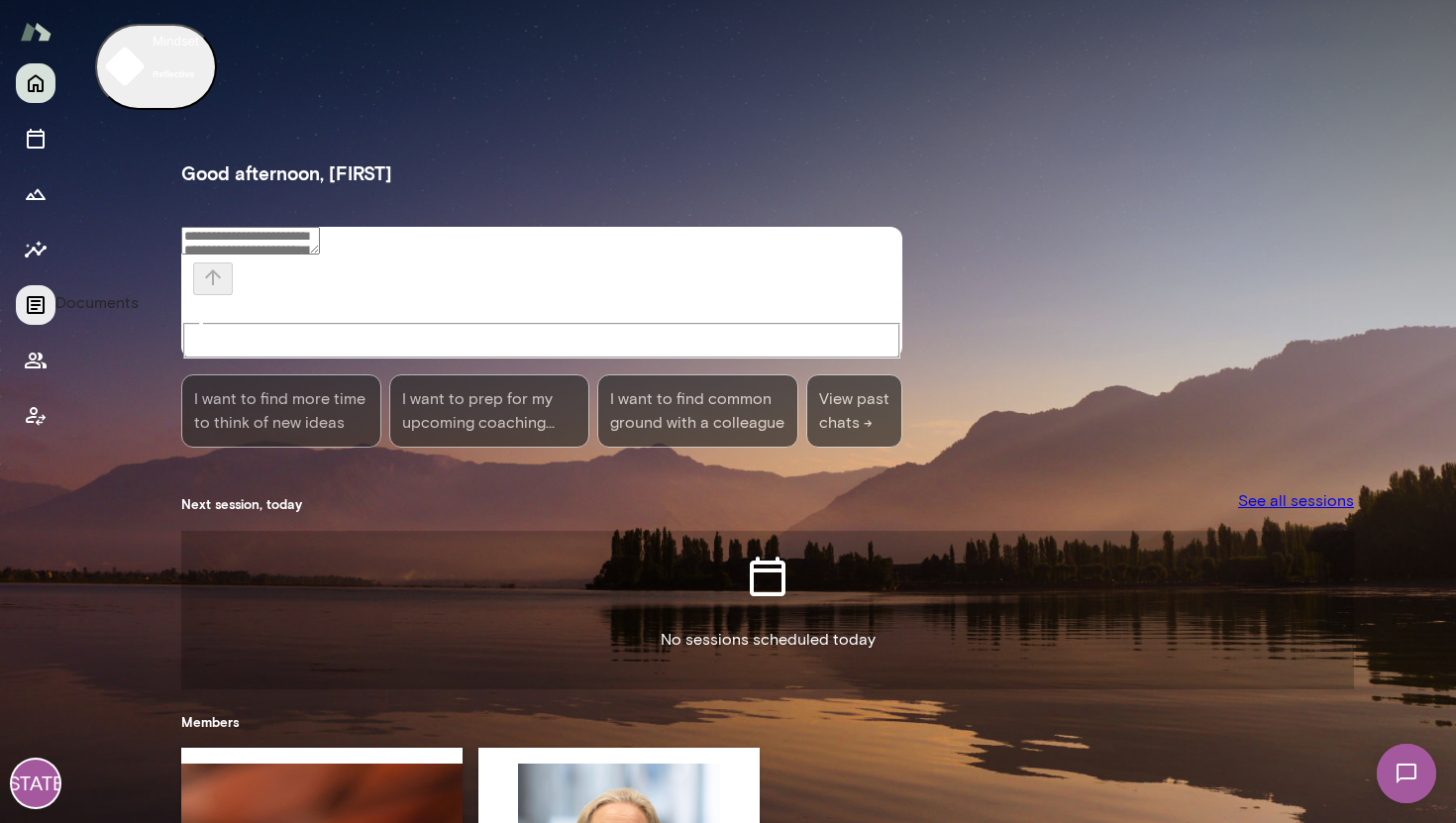 click at bounding box center [36, 305] 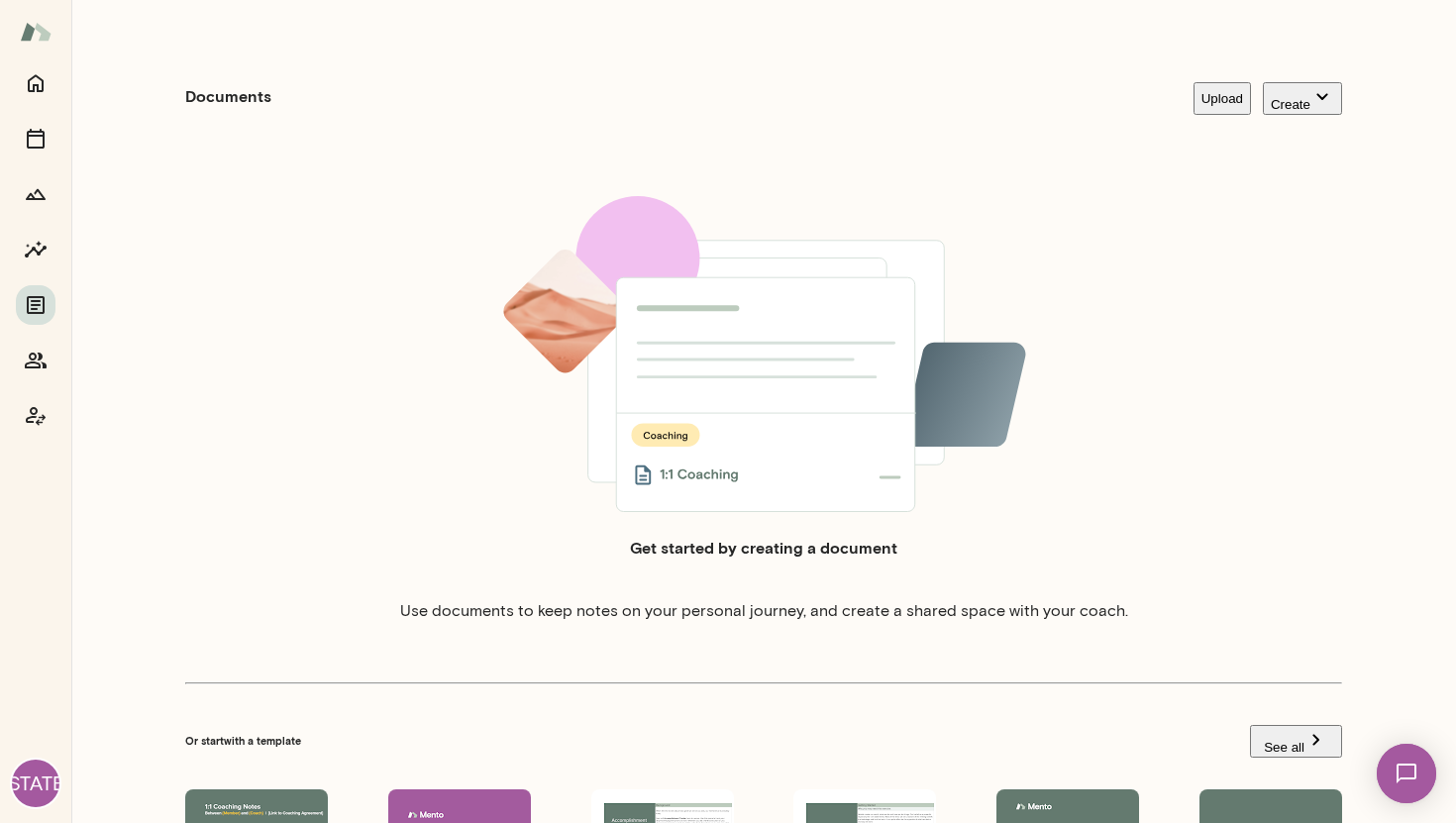 click on "Use template Preview" at bounding box center (257, 880) 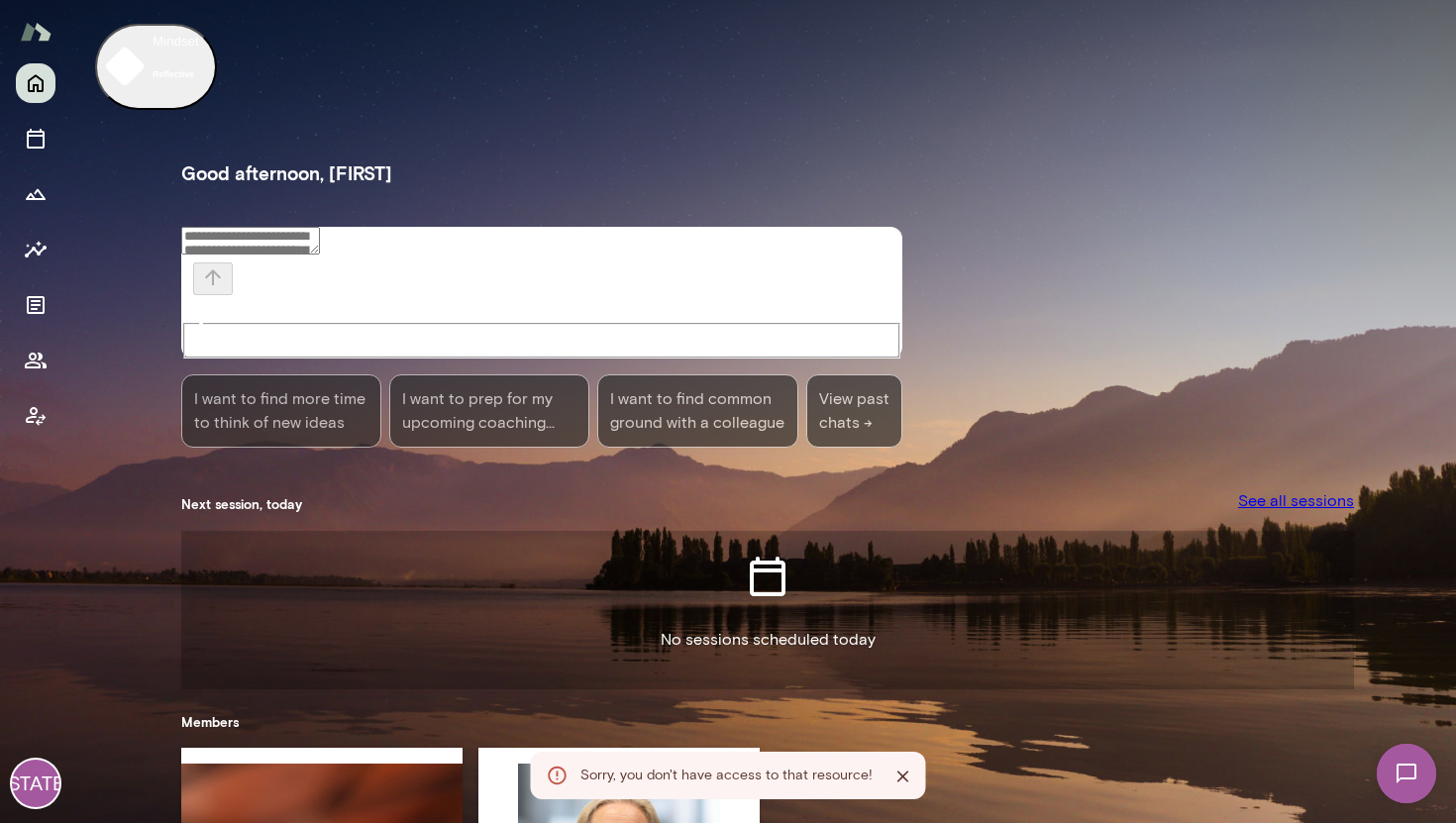 scroll, scrollTop: 220, scrollLeft: 0, axis: vertical 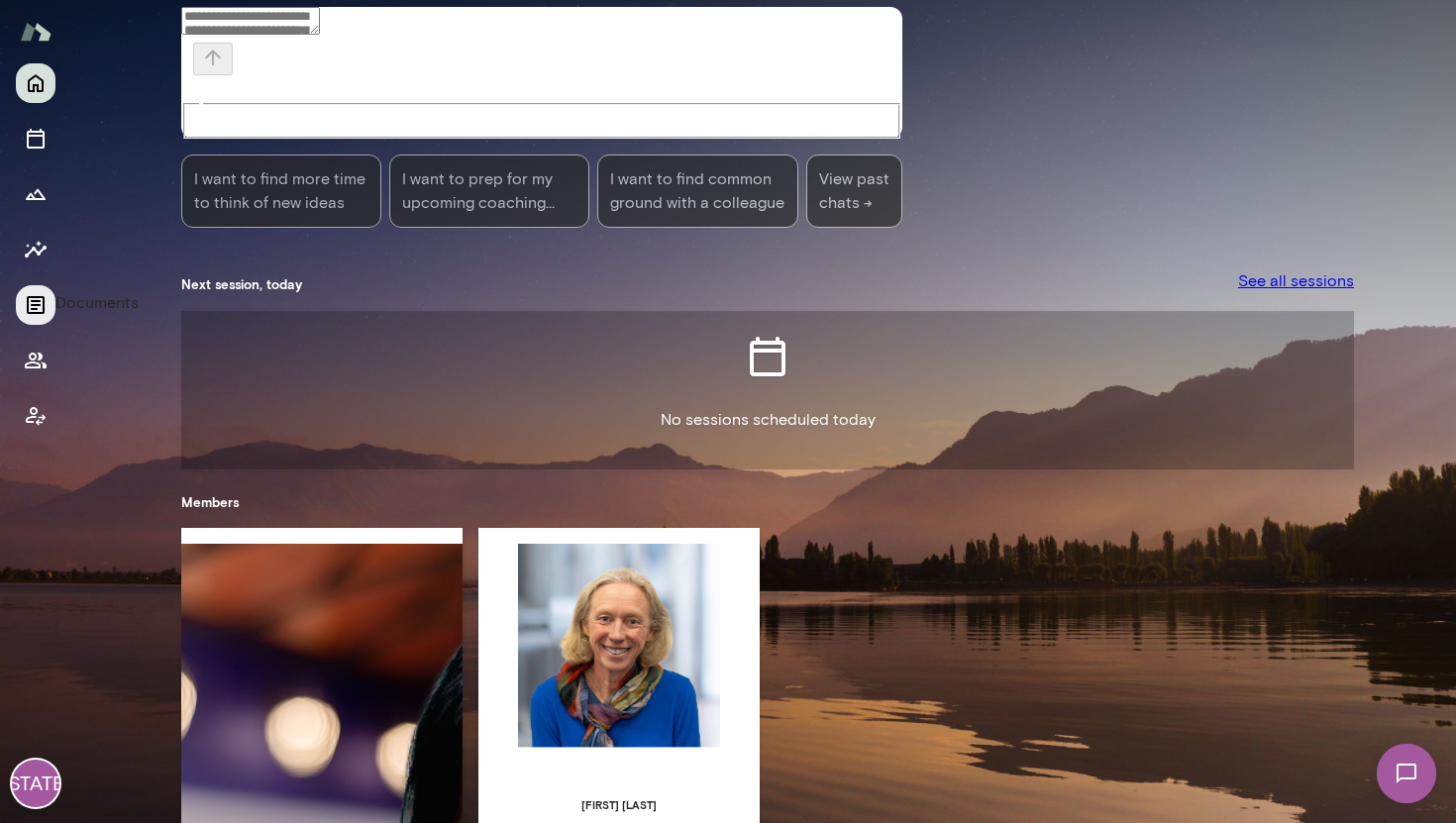 click at bounding box center [36, 305] 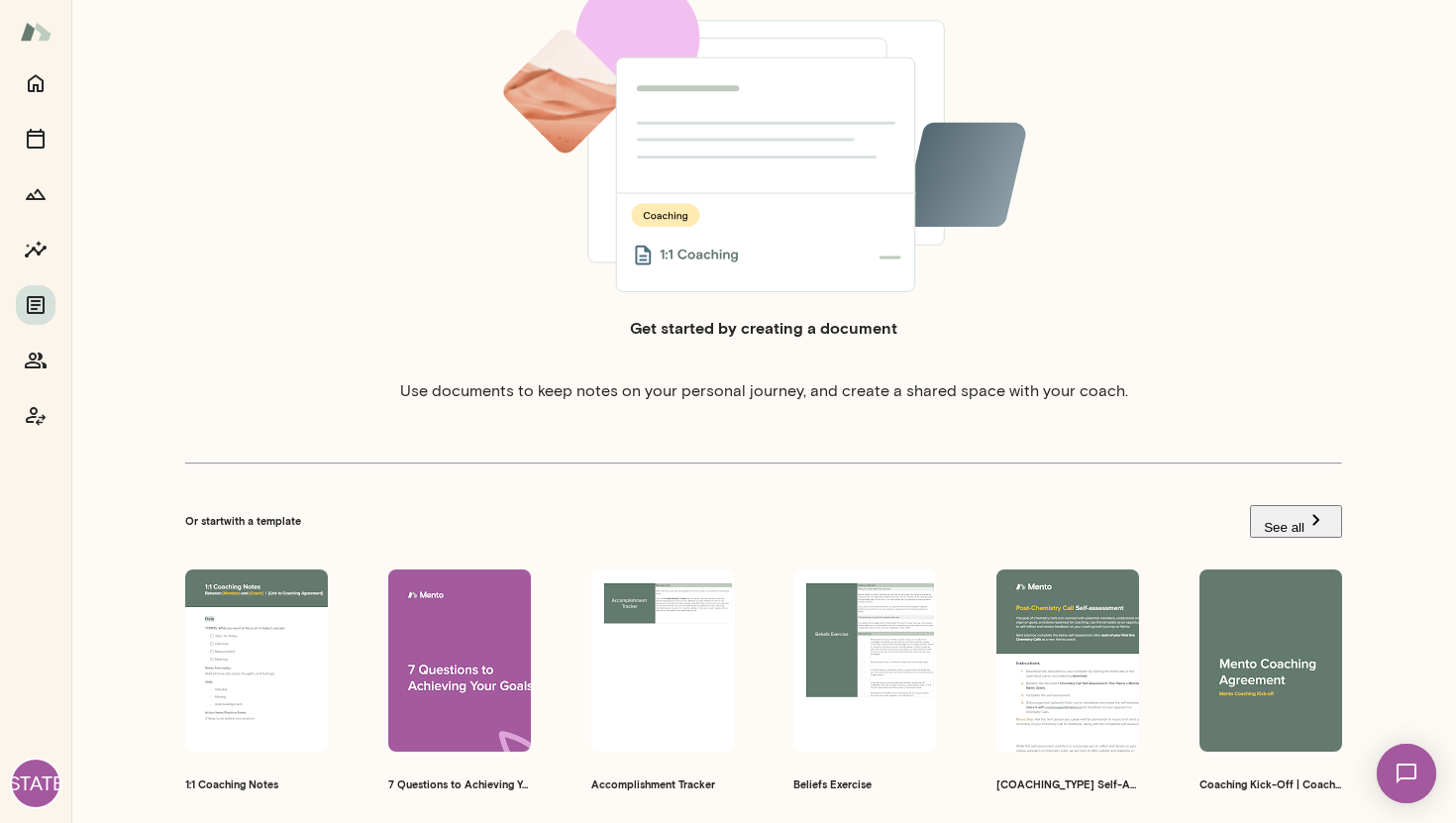 click on "Use template" at bounding box center [1283, 646] 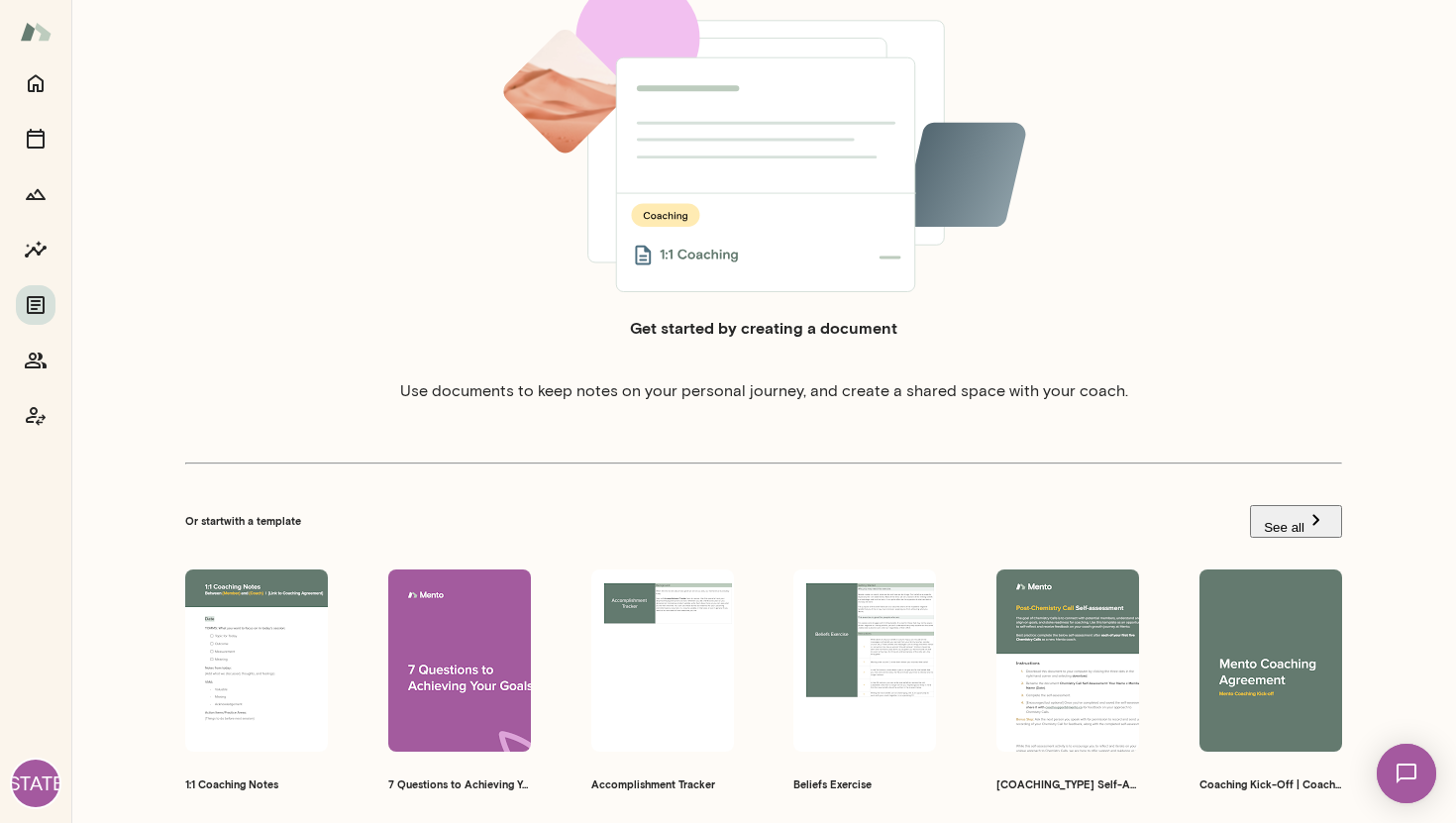 click on "**********" at bounding box center [728, 940] 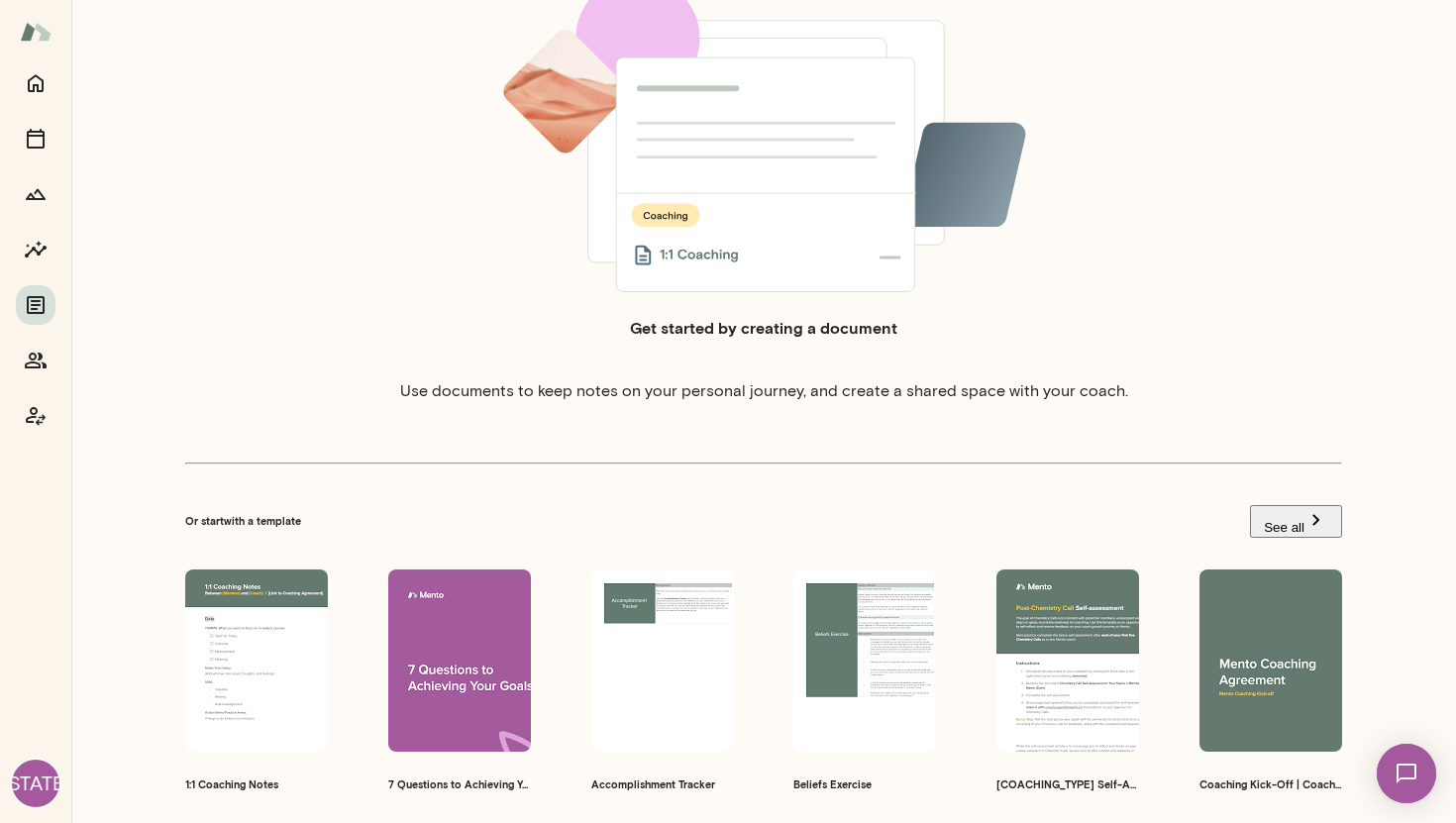 click on "Preview" at bounding box center [470, 687] 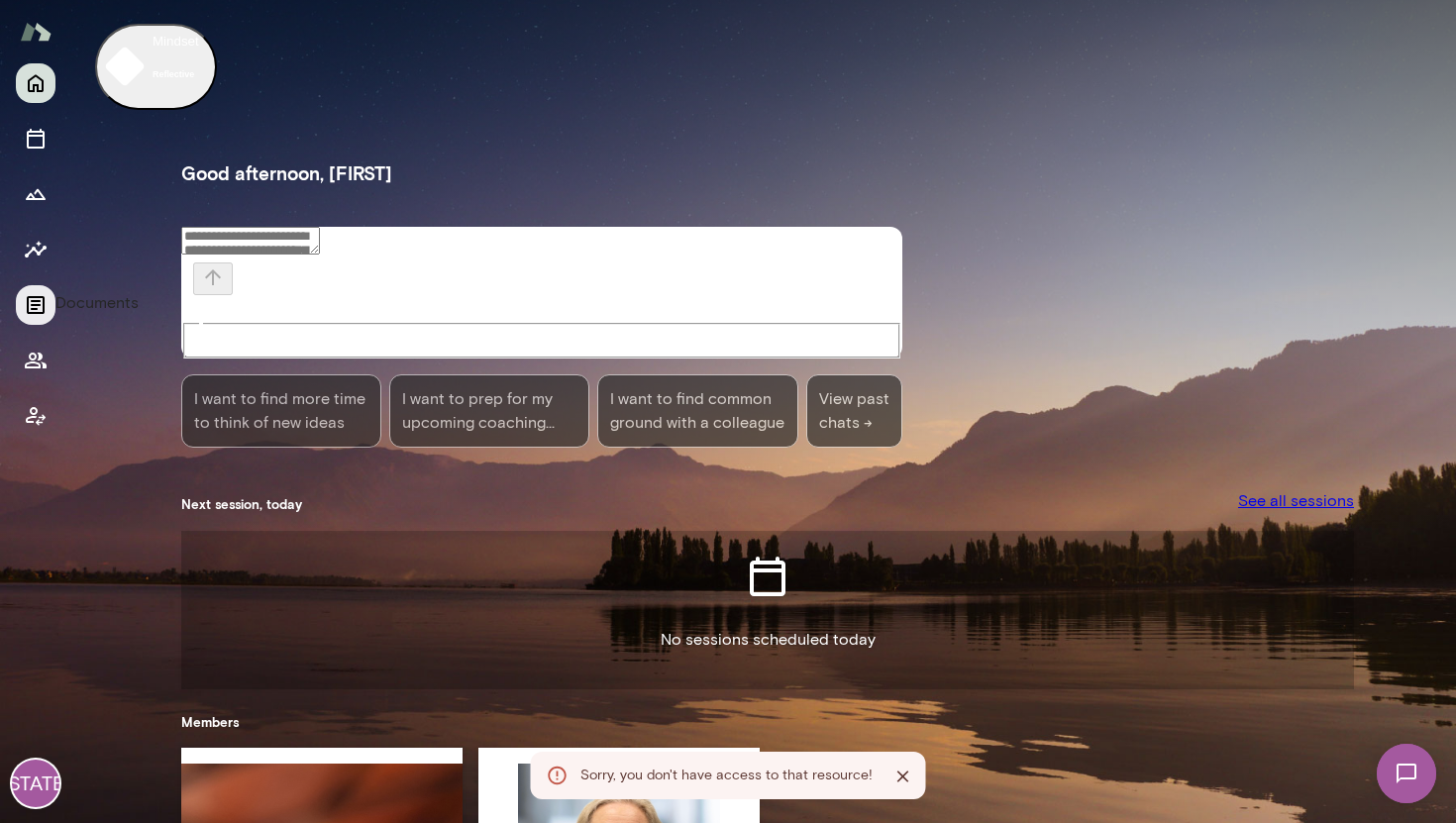 click at bounding box center [36, 305] 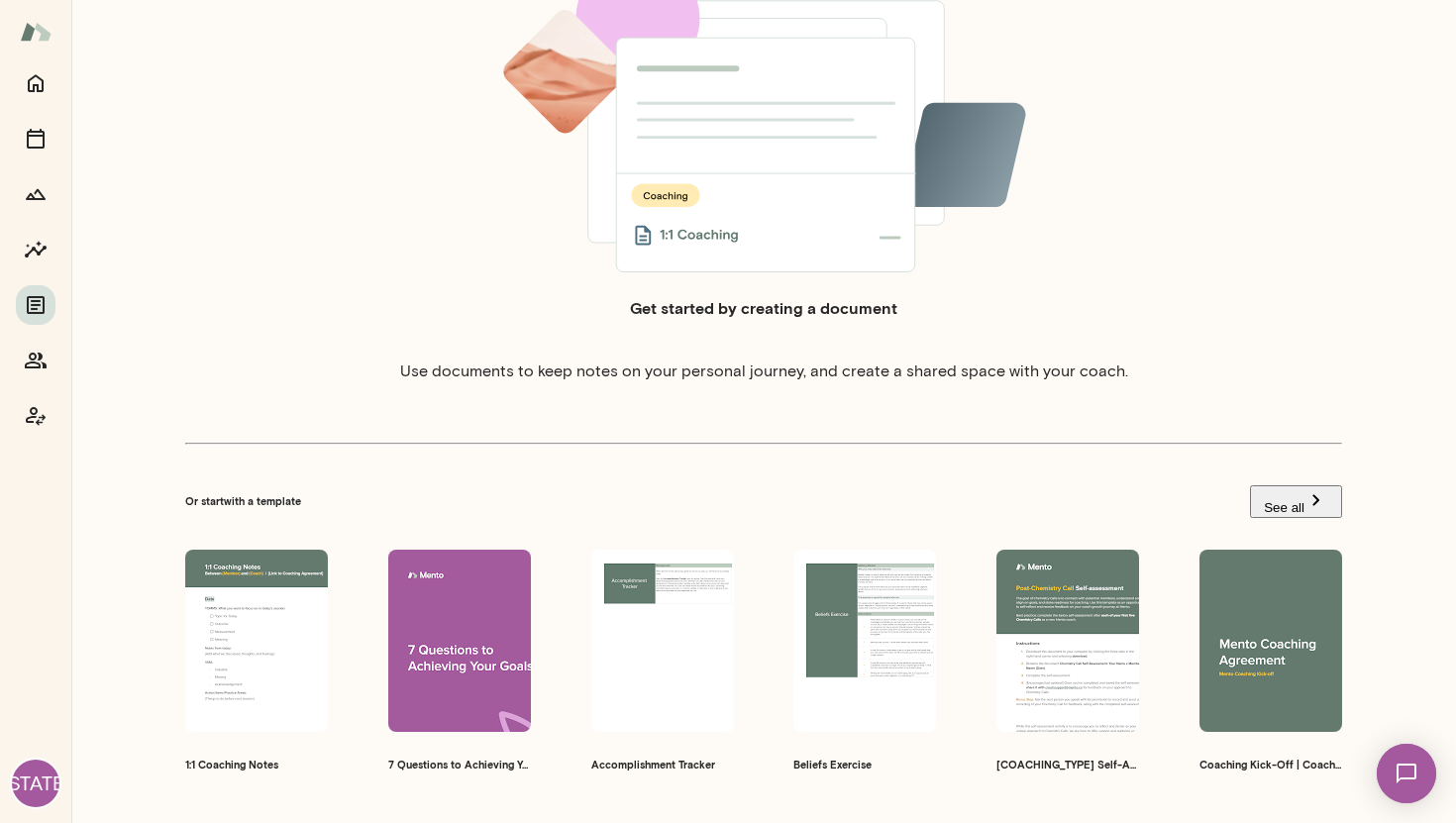 scroll, scrollTop: 308, scrollLeft: 0, axis: vertical 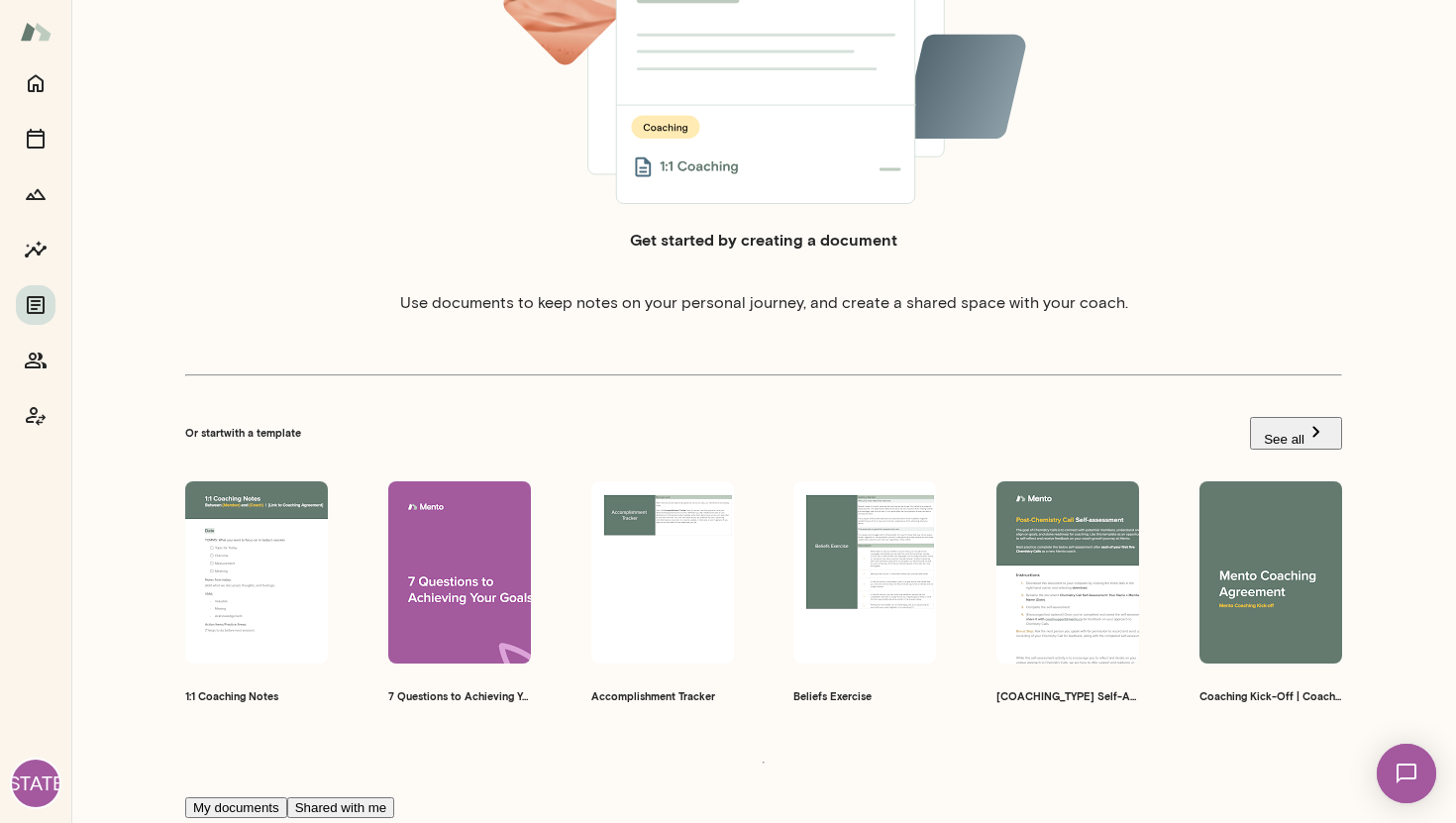 click on "Use template" at bounding box center (470, 558) 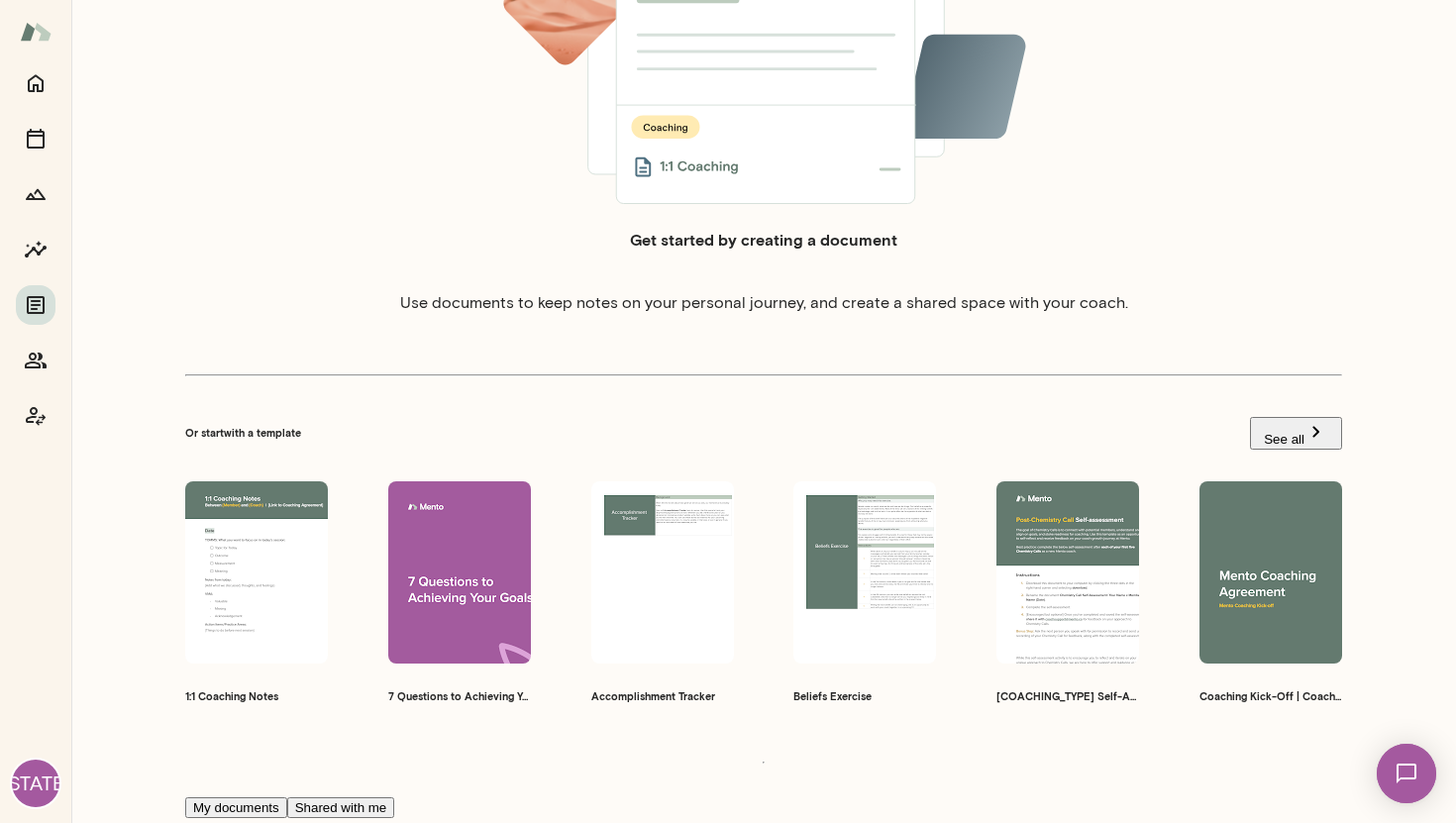 click on "Open in  Docs" at bounding box center (123, 1843) 